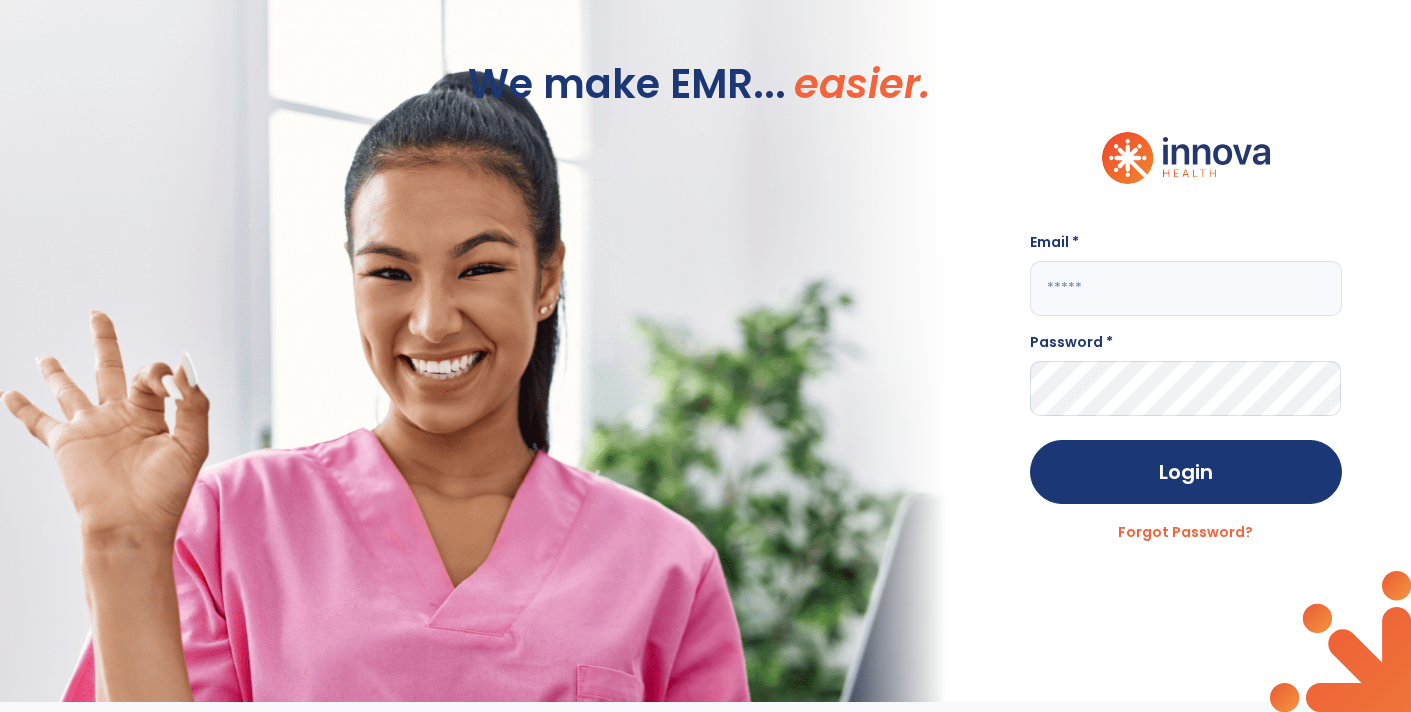 scroll, scrollTop: 0, scrollLeft: 0, axis: both 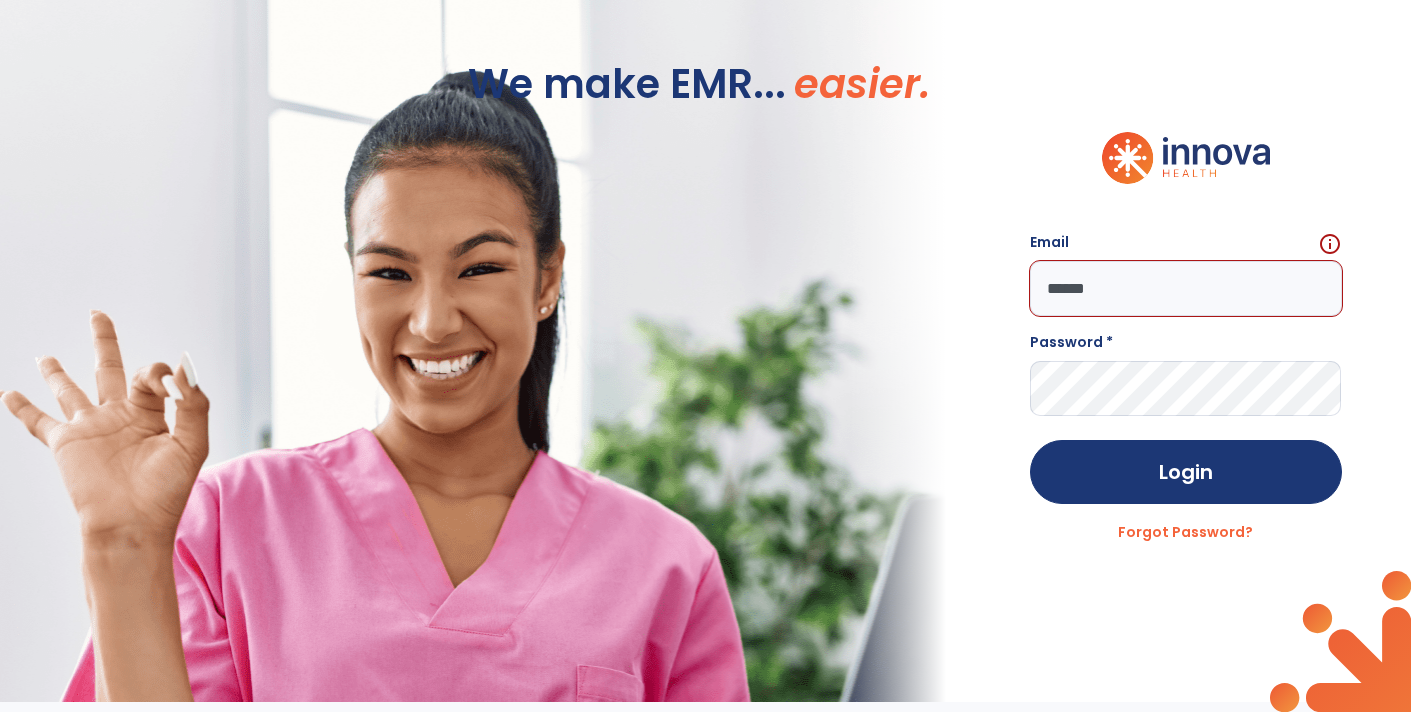 type on "**********" 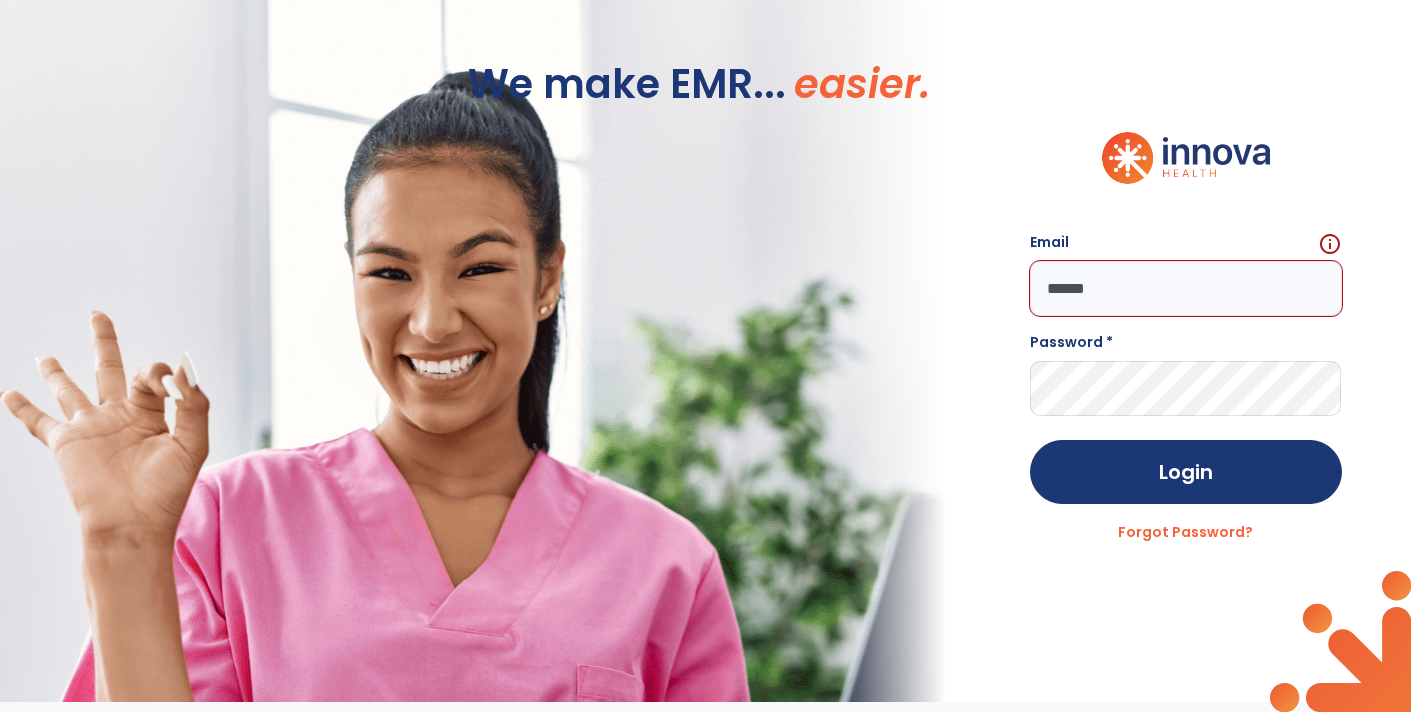 click on "schedule" 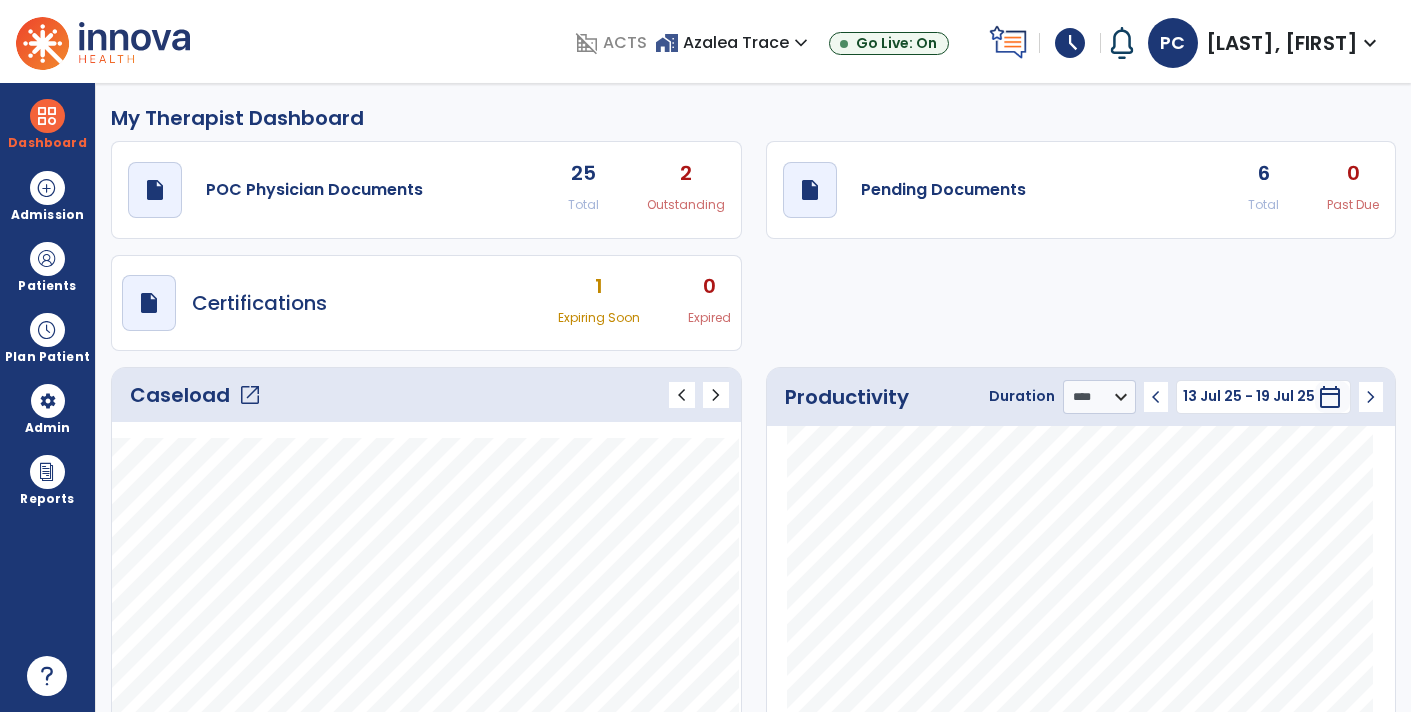 click on "draft   open_in_new  Pending Documents 6 Total 0 Past Due" 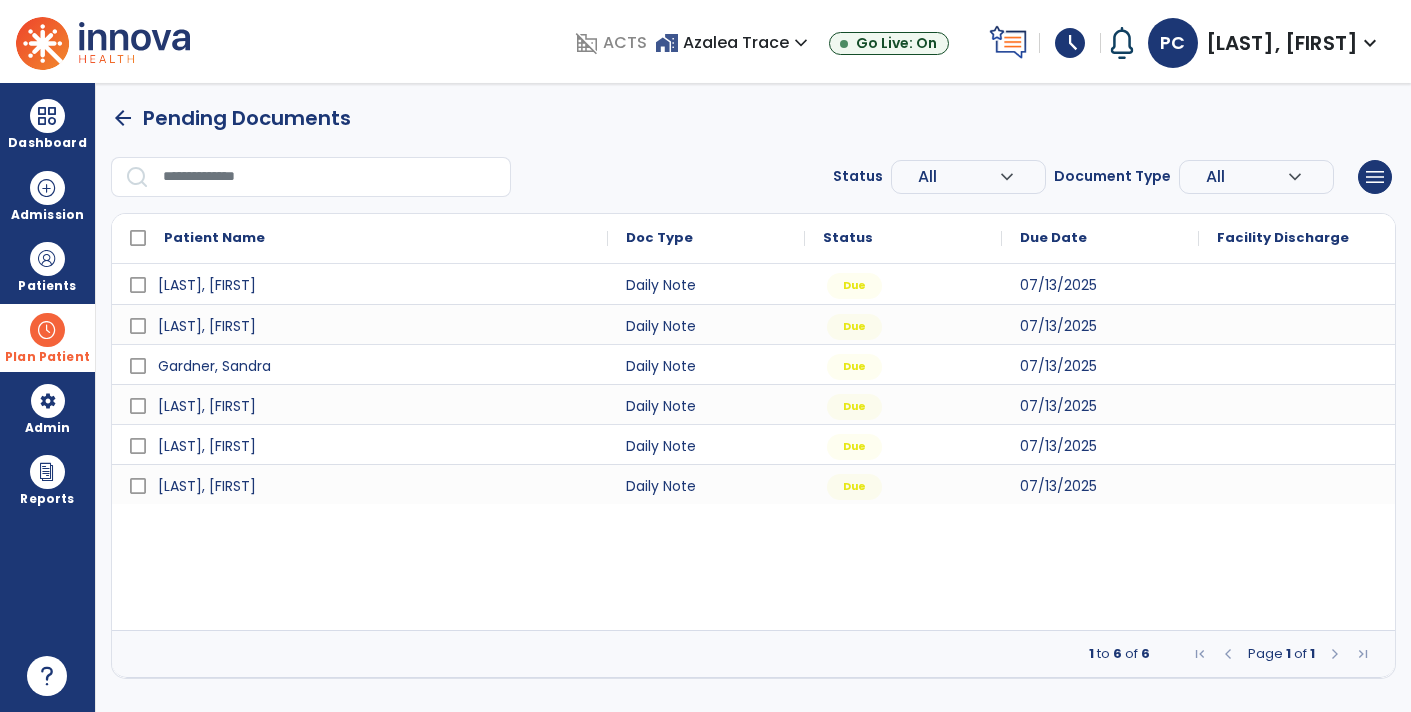 click at bounding box center (47, 330) 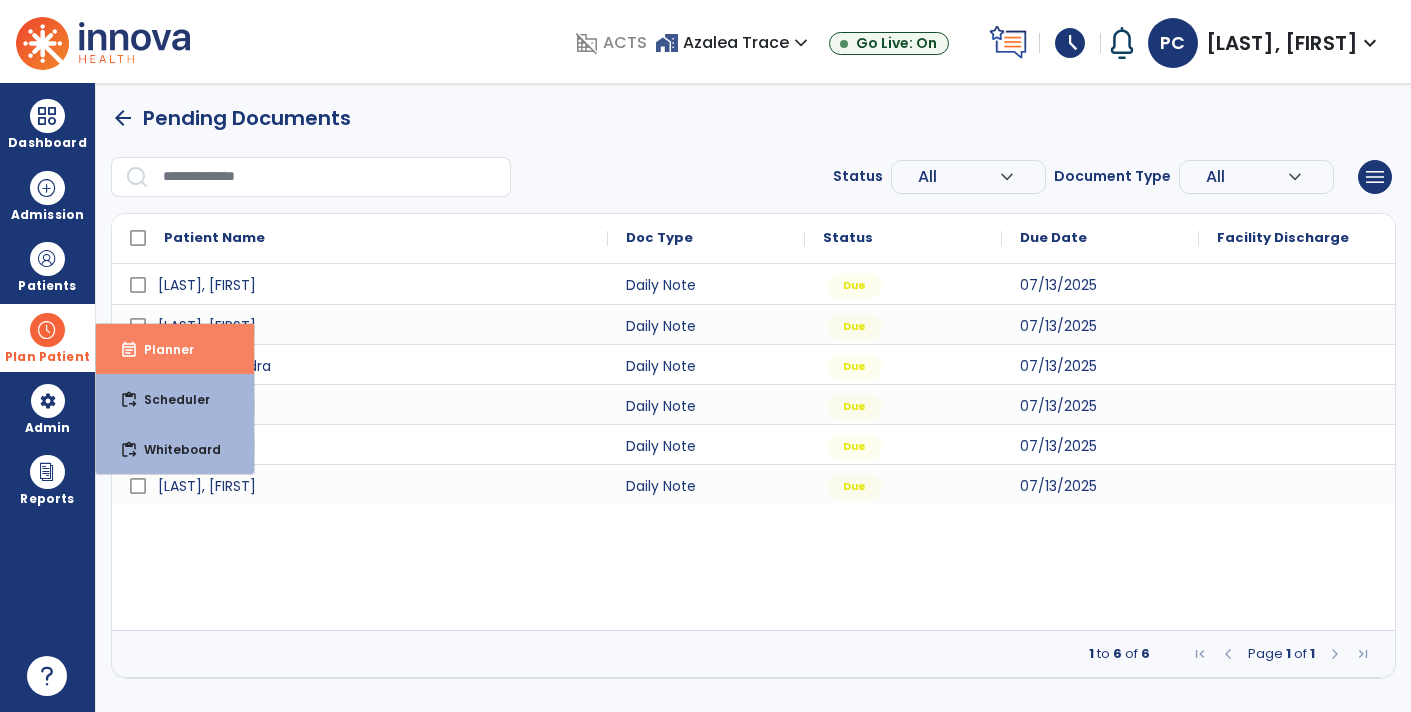 click on "Planner" at bounding box center (161, 349) 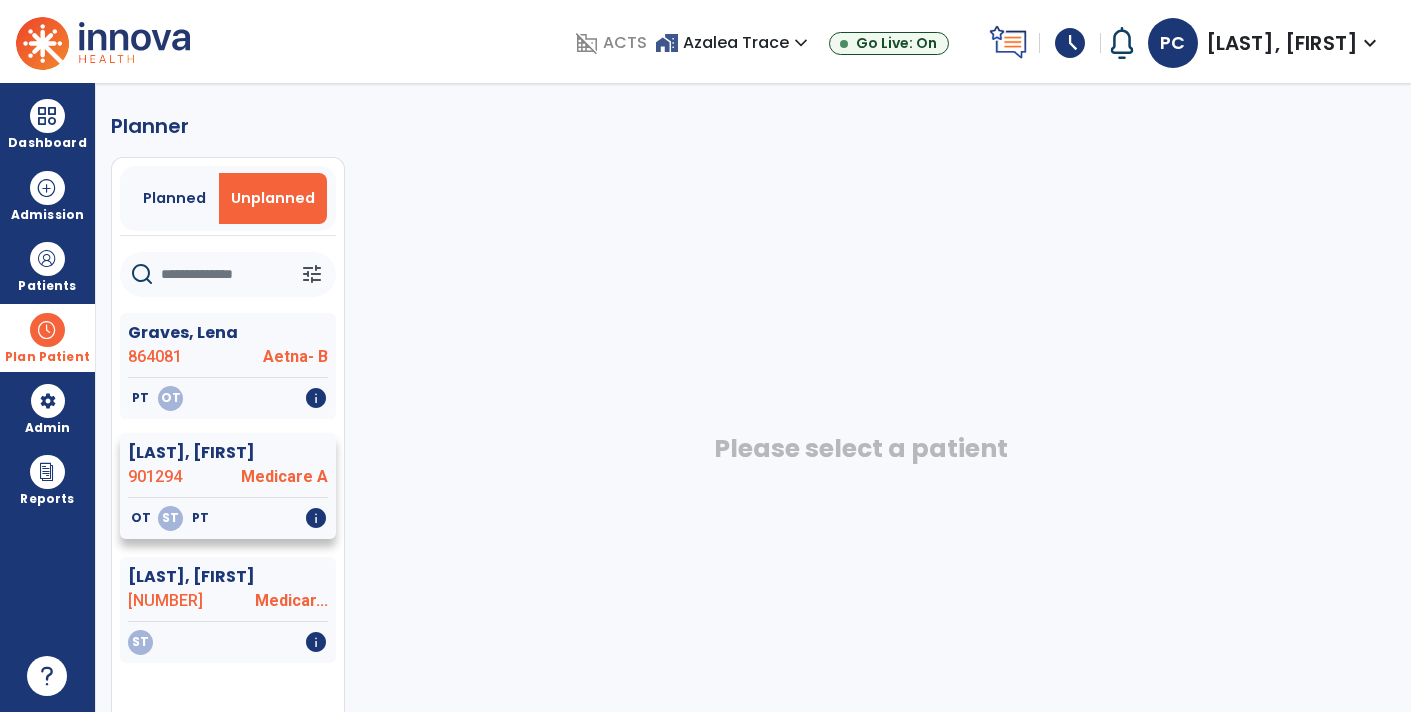 click on "901294" 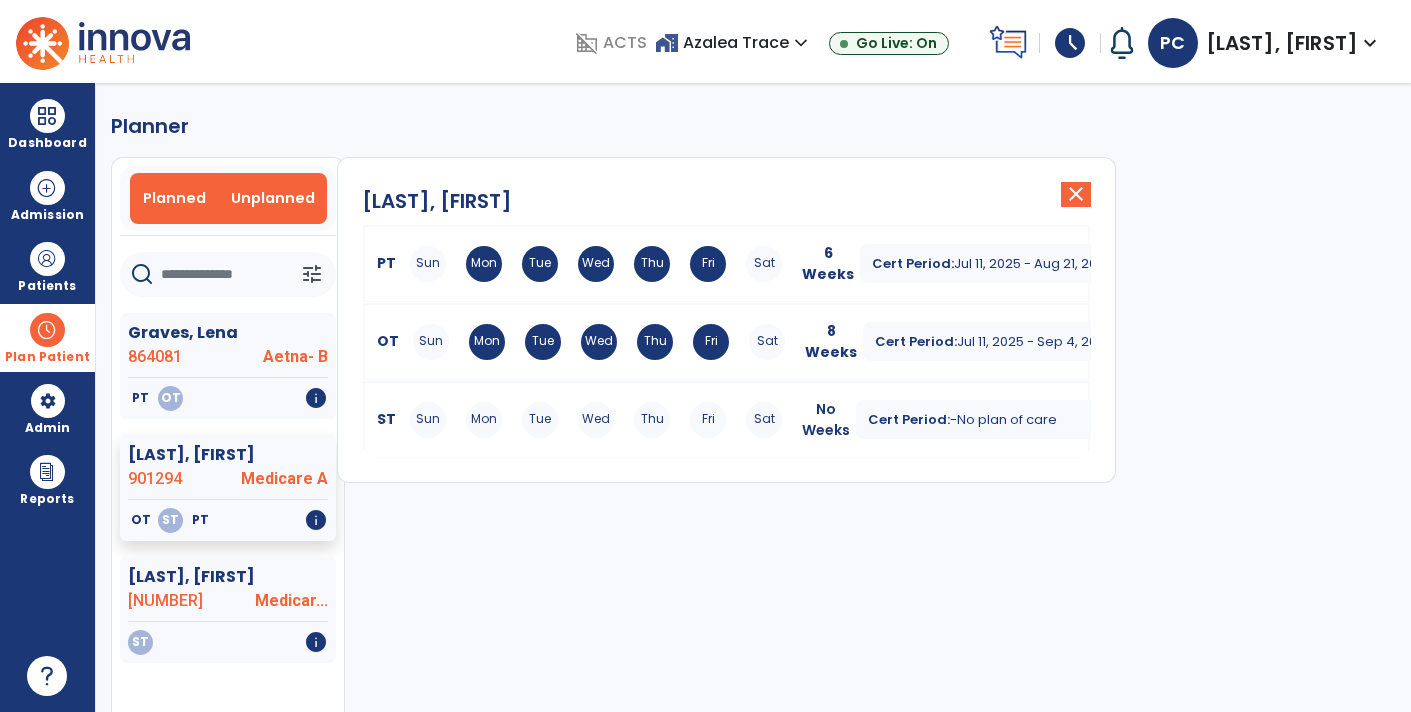 click on "Planned" at bounding box center [174, 198] 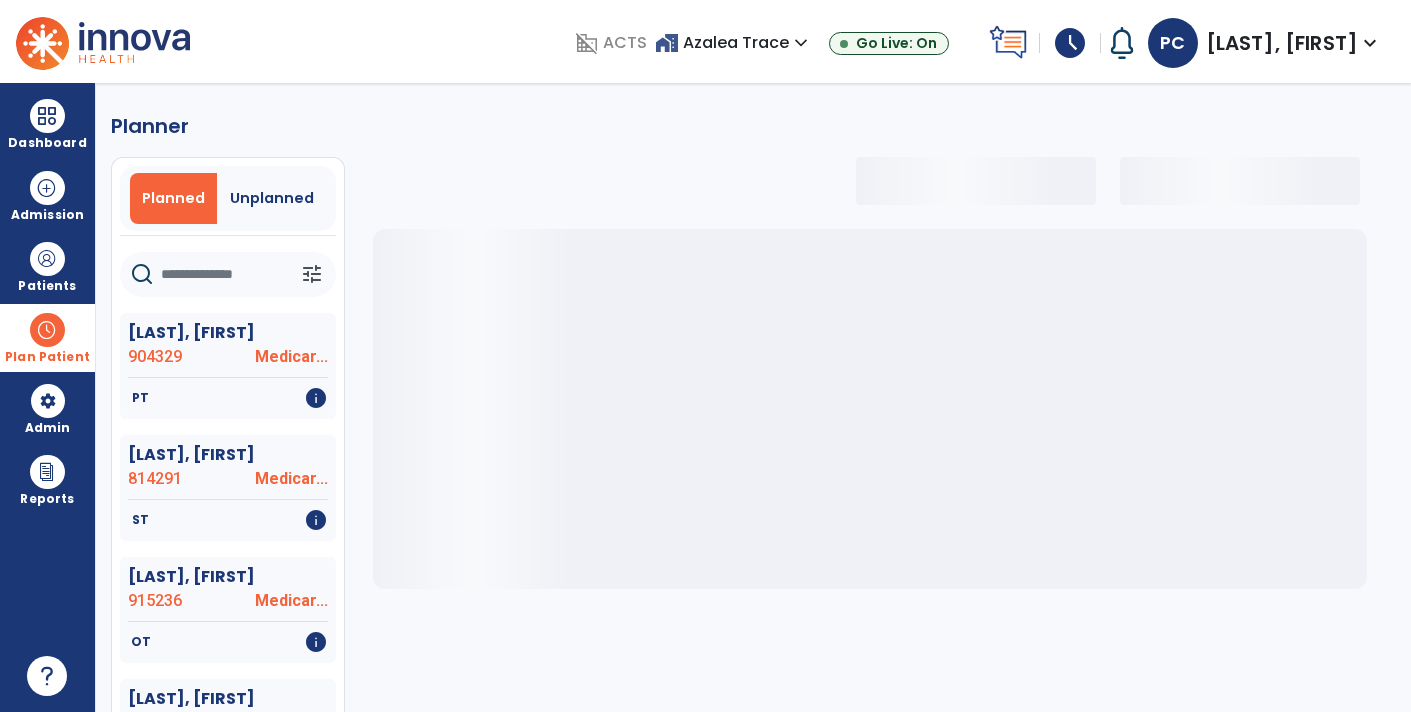 select on "***" 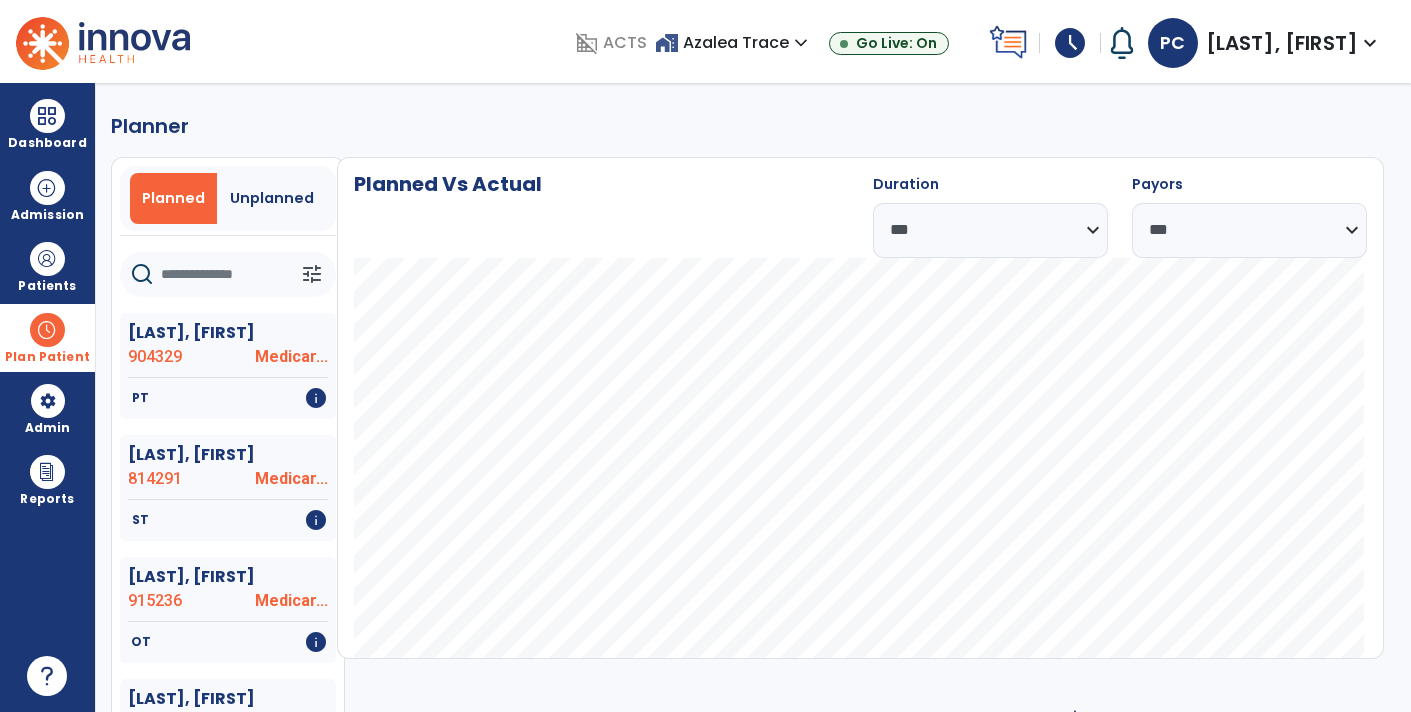 click 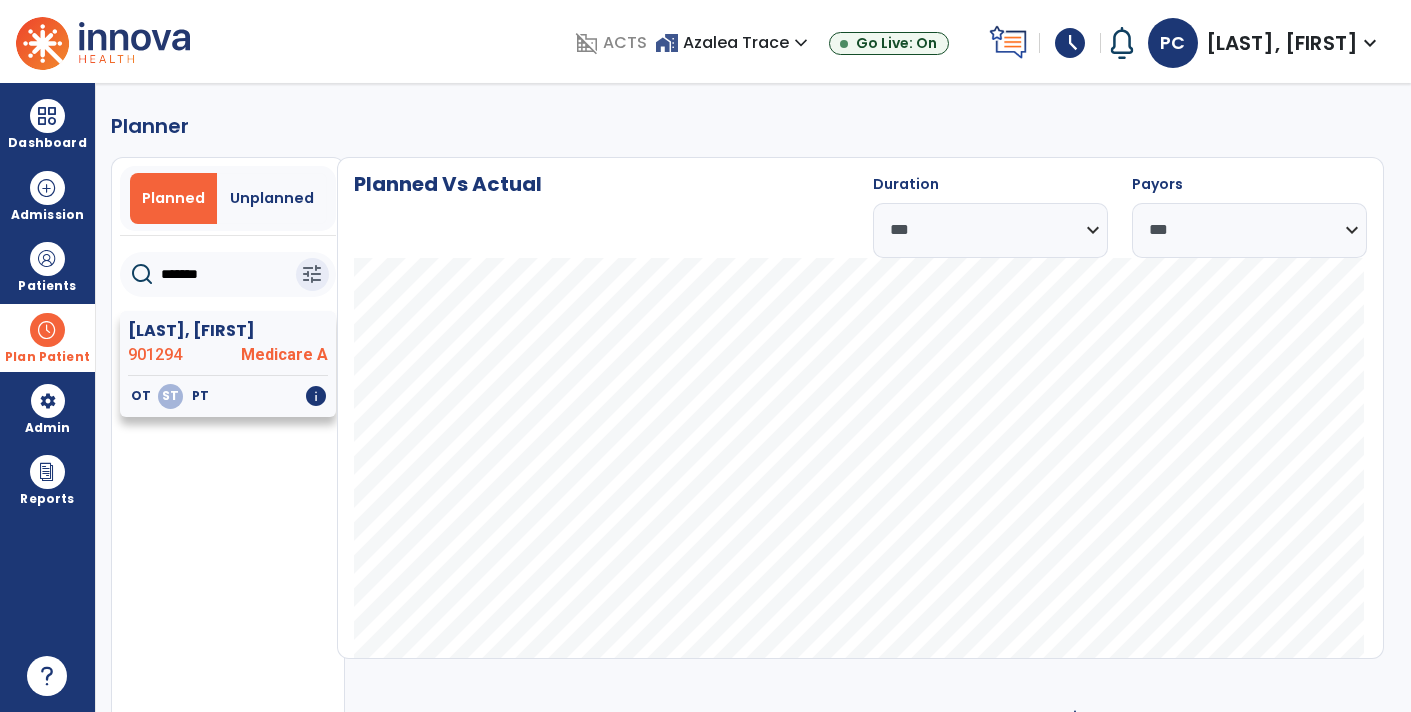 type on "*******" 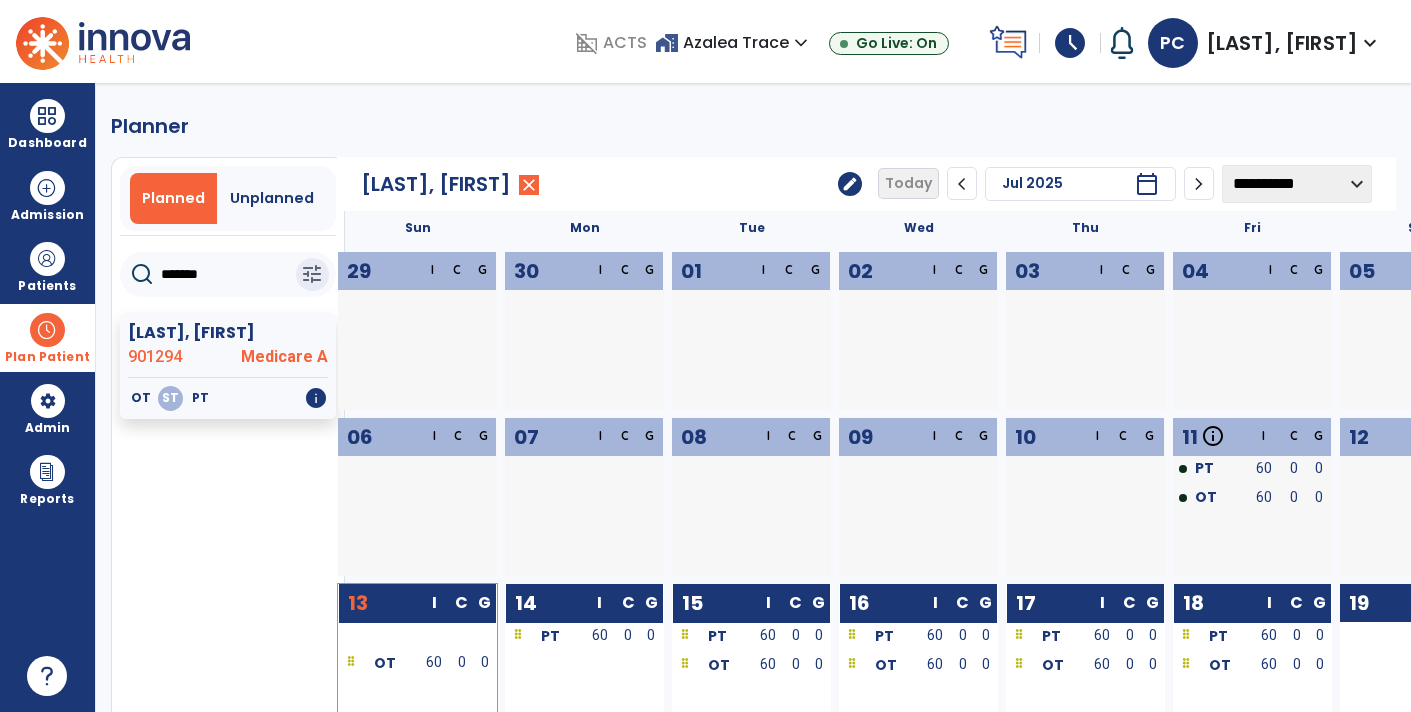 click at bounding box center (47, 330) 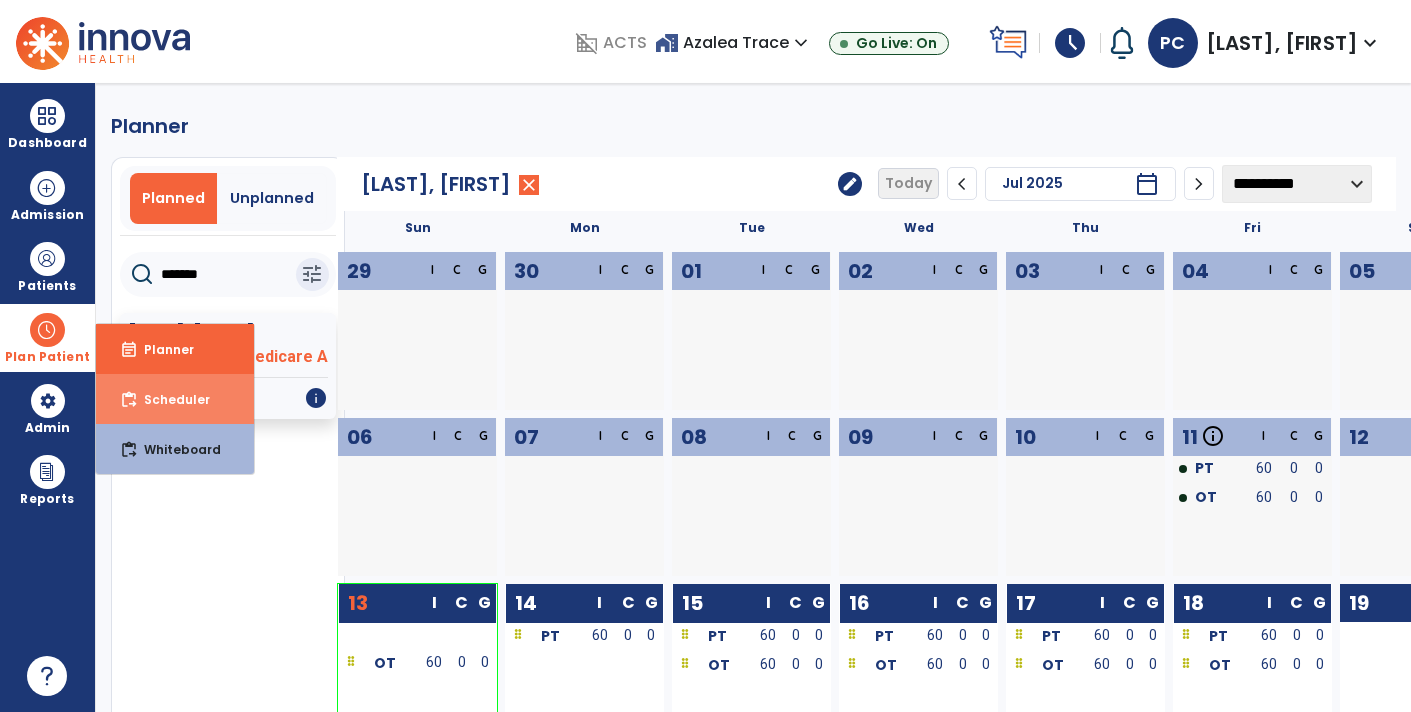 click on "Scheduler" at bounding box center [169, 399] 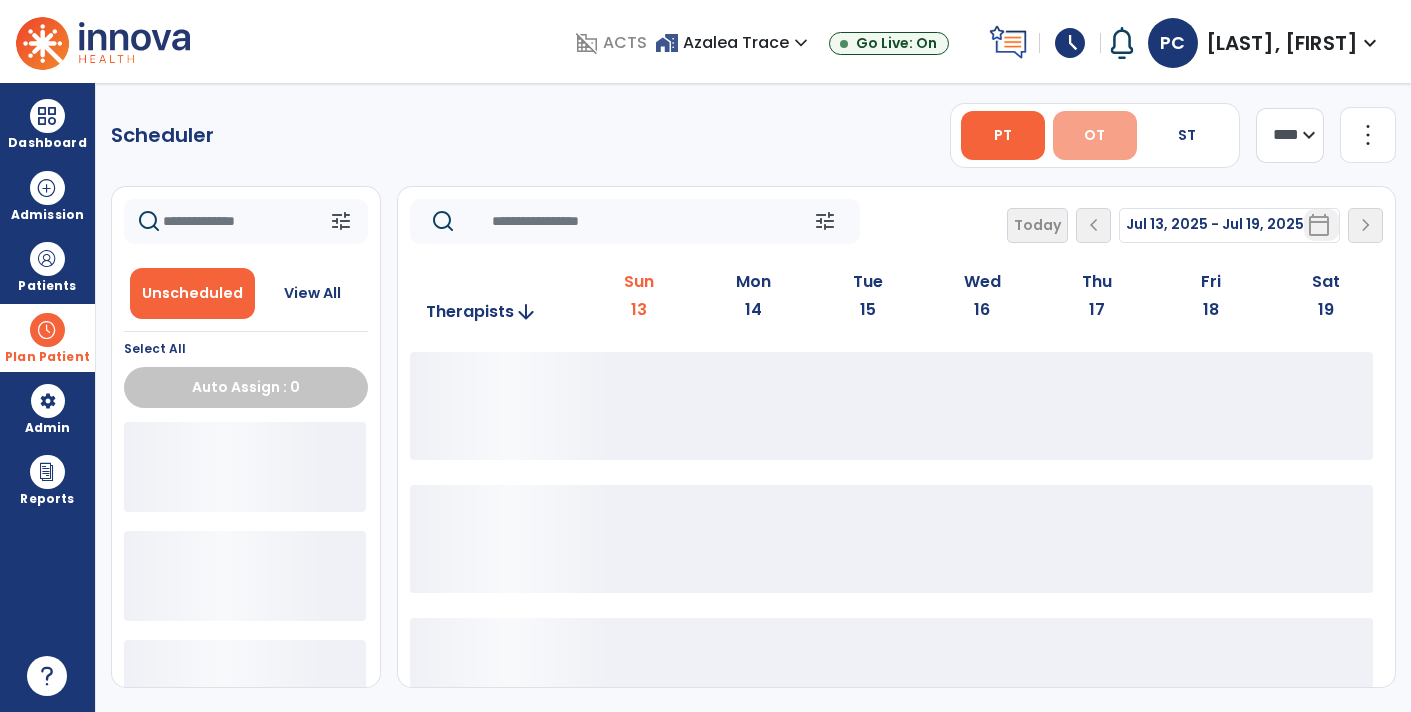click on "OT" at bounding box center (1094, 135) 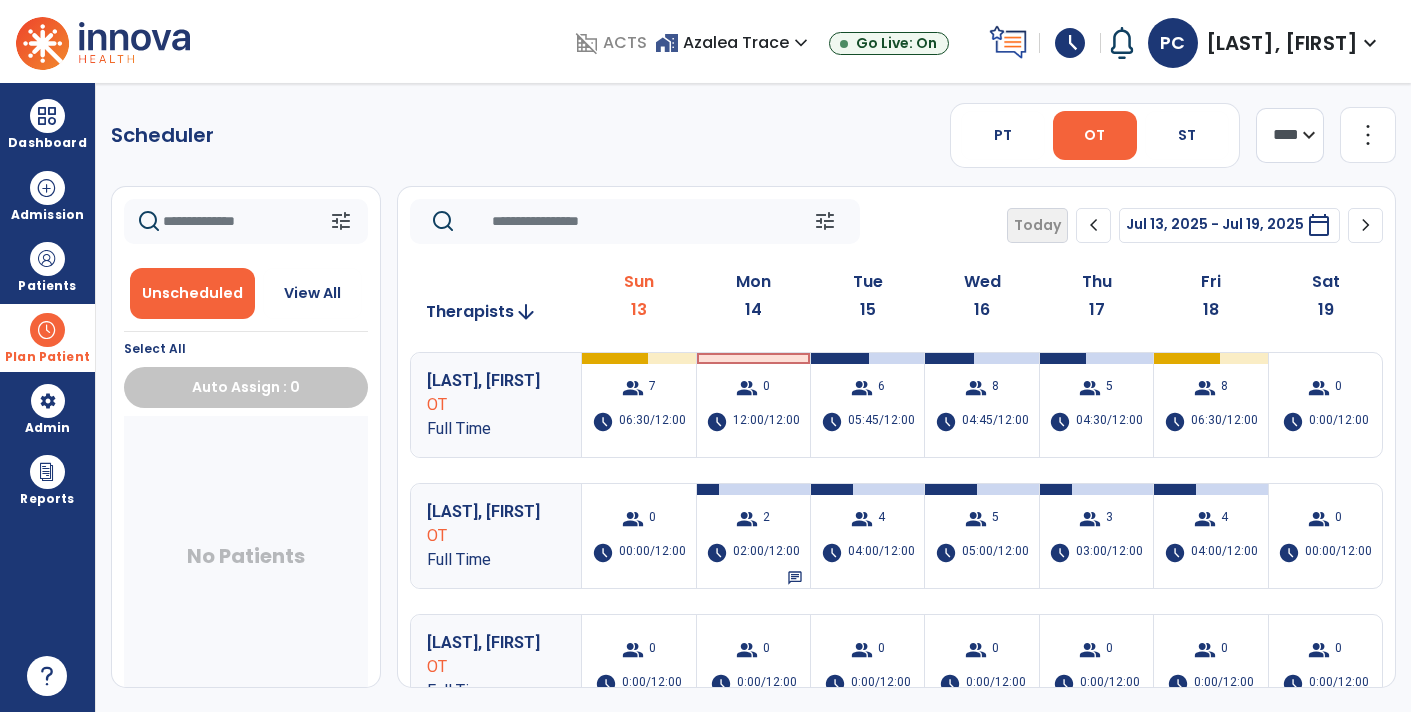 click at bounding box center (47, 330) 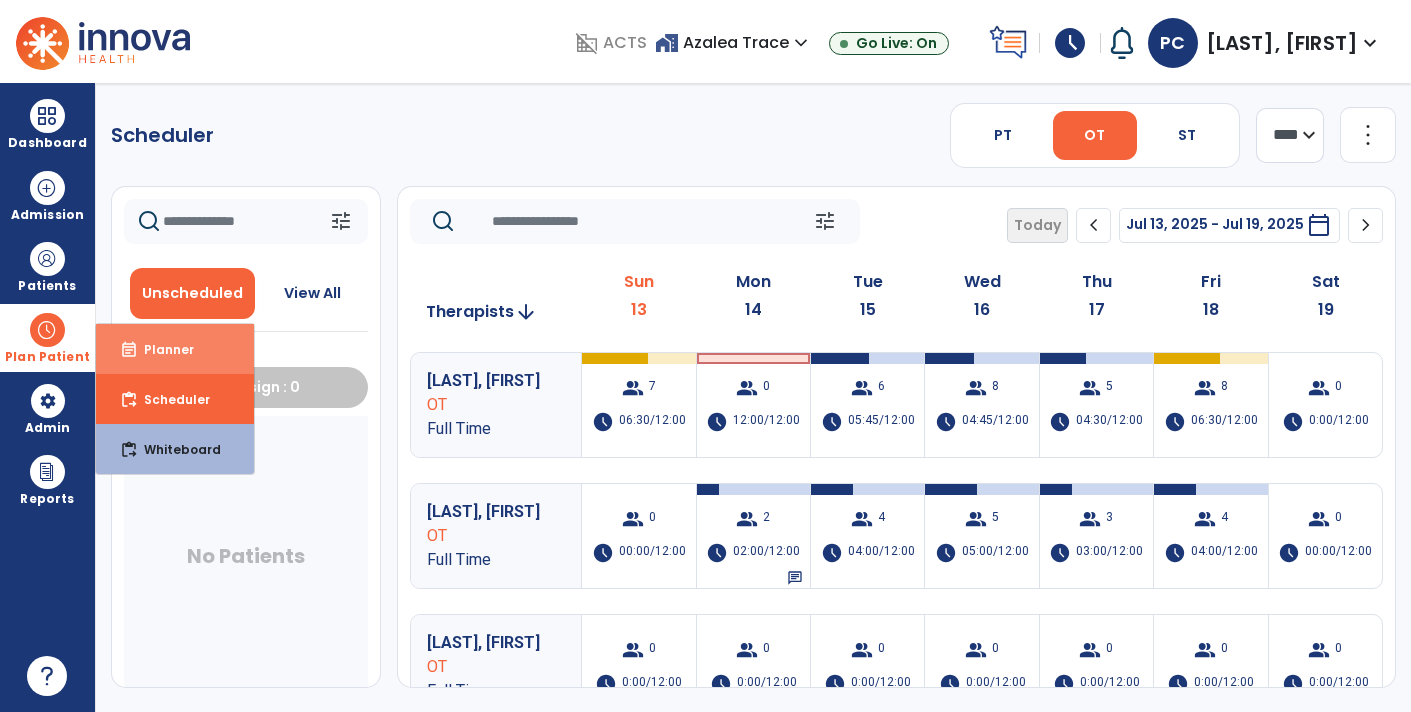 click on "Planner" at bounding box center (161, 349) 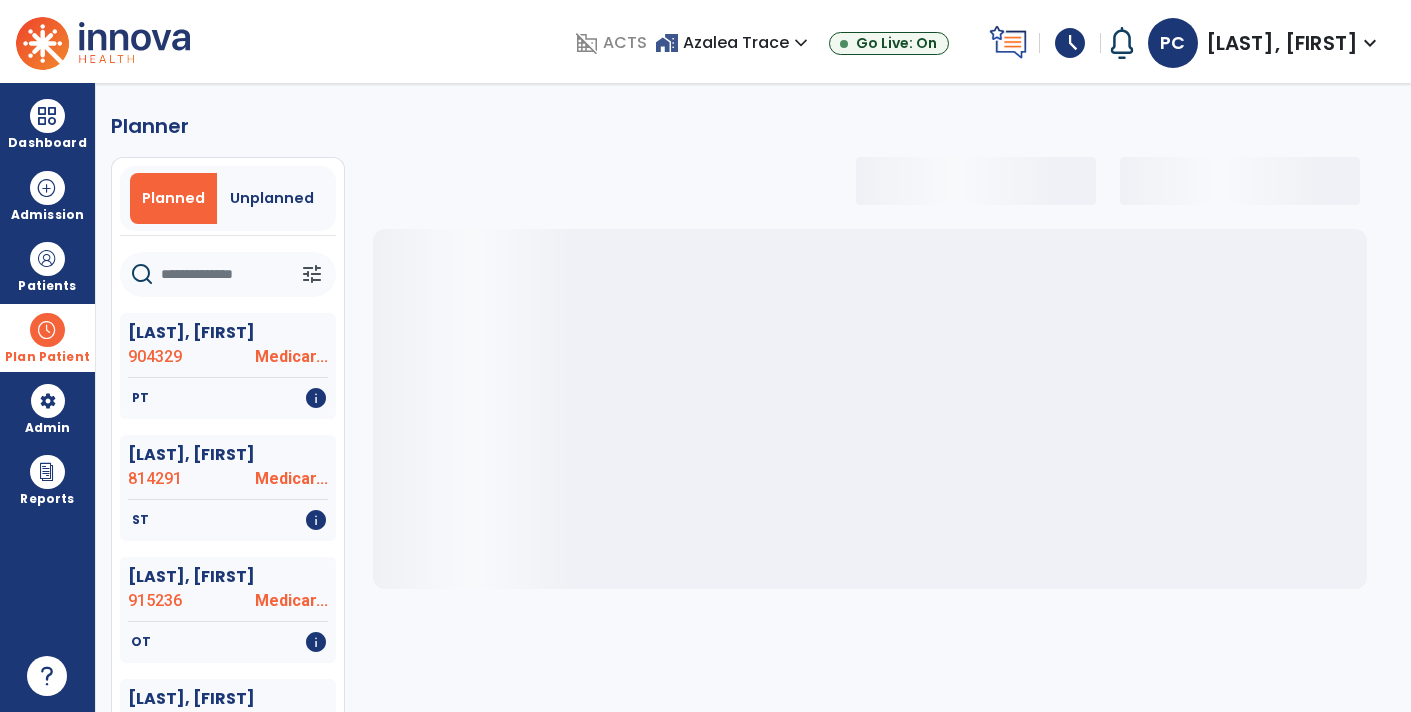 select on "***" 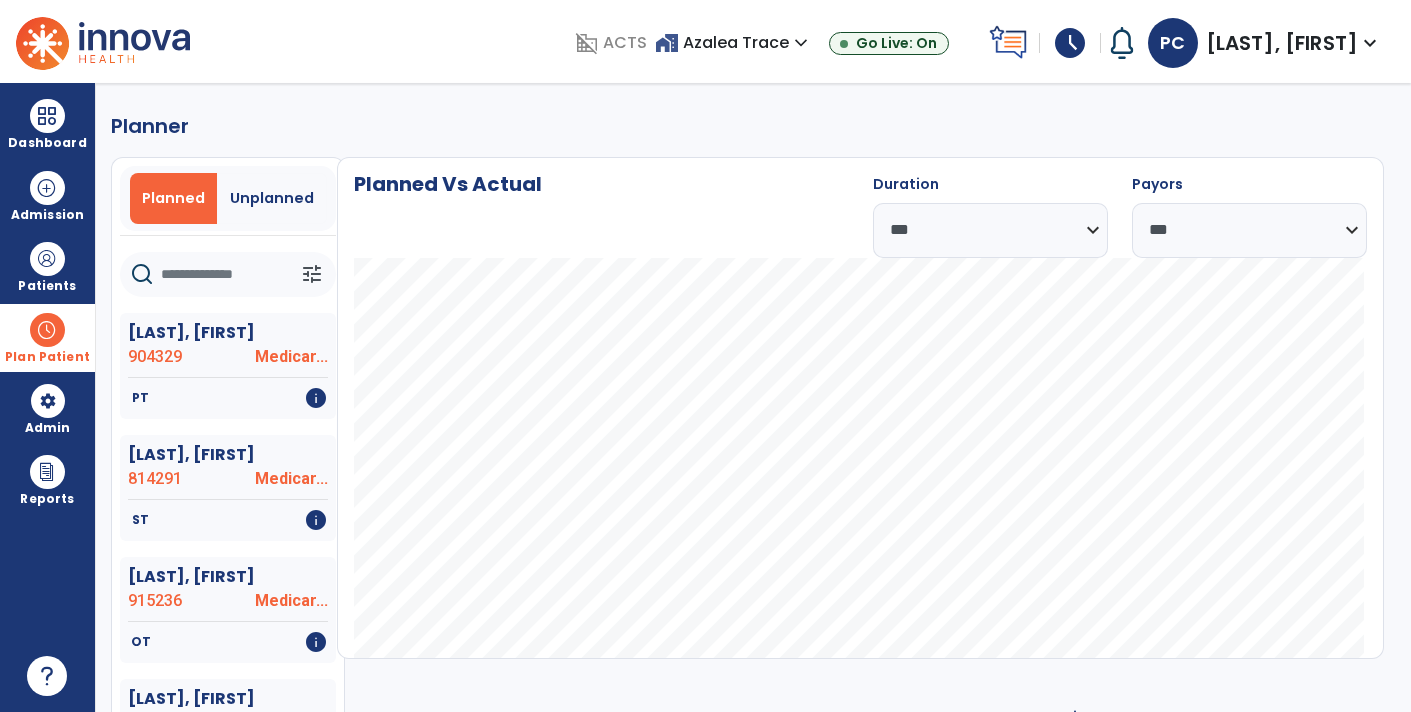 click at bounding box center (47, 330) 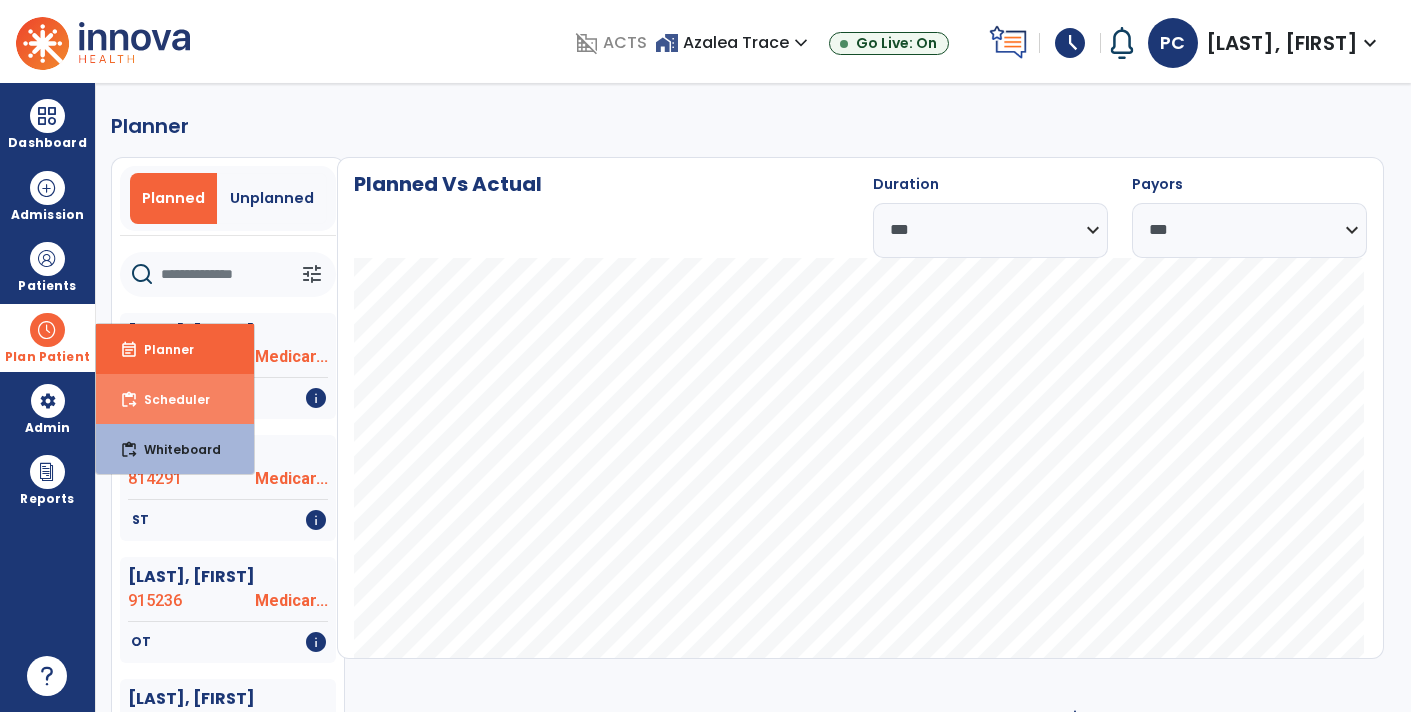 click on "Scheduler" at bounding box center [169, 399] 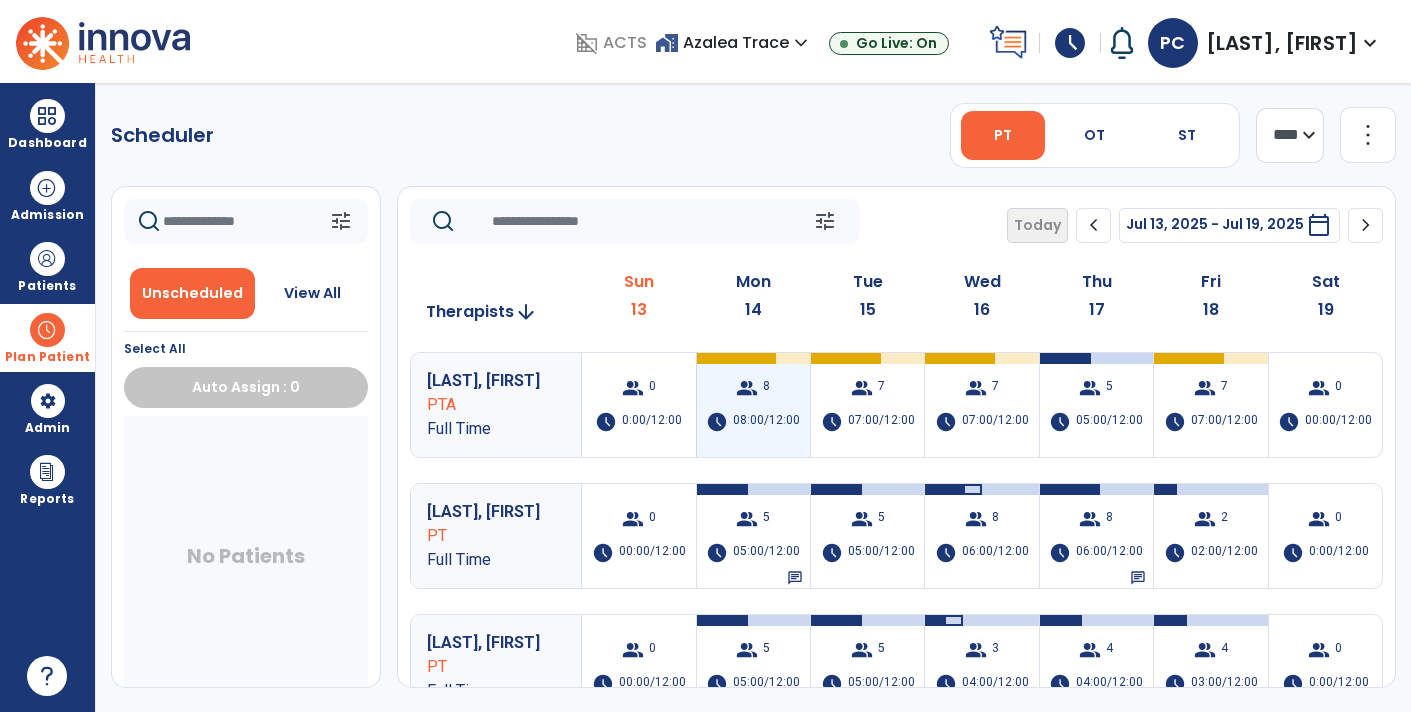 click on "08:00/12:00" at bounding box center [766, 422] 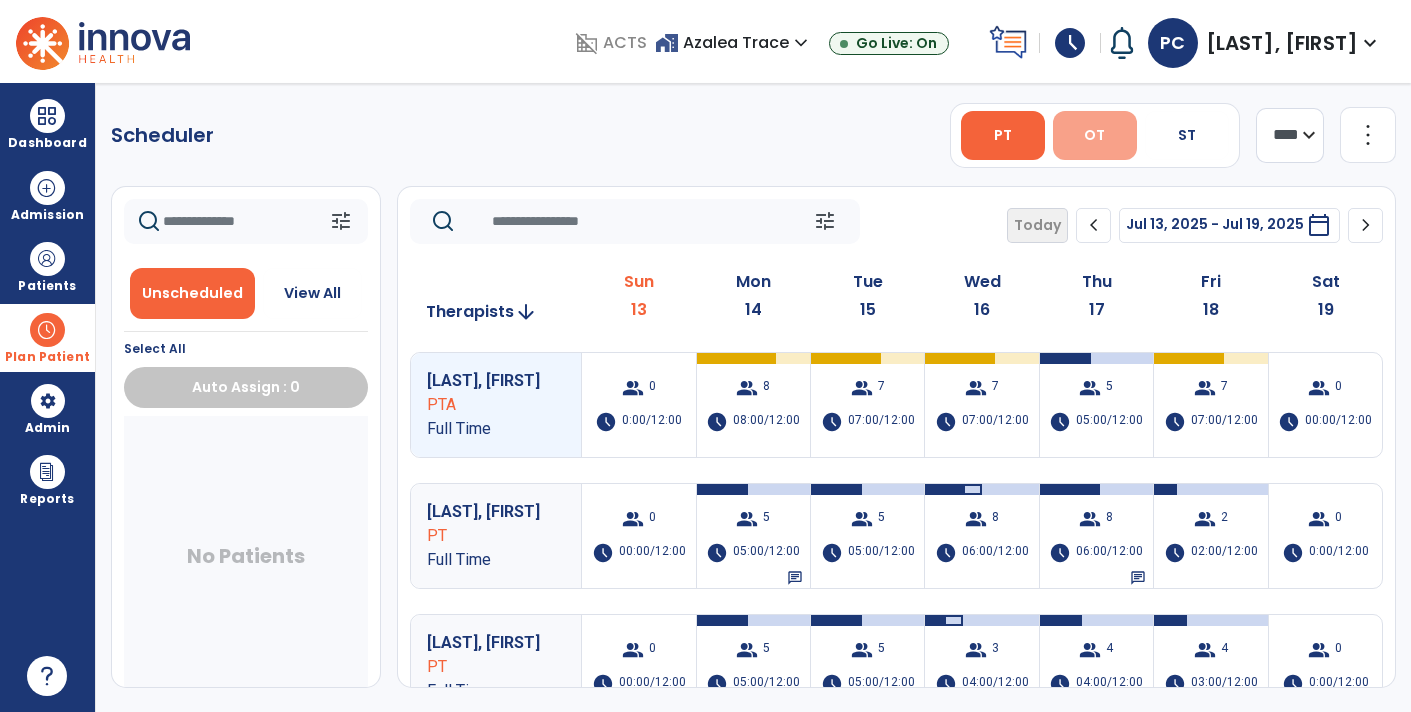 click on "OT" at bounding box center (1095, 135) 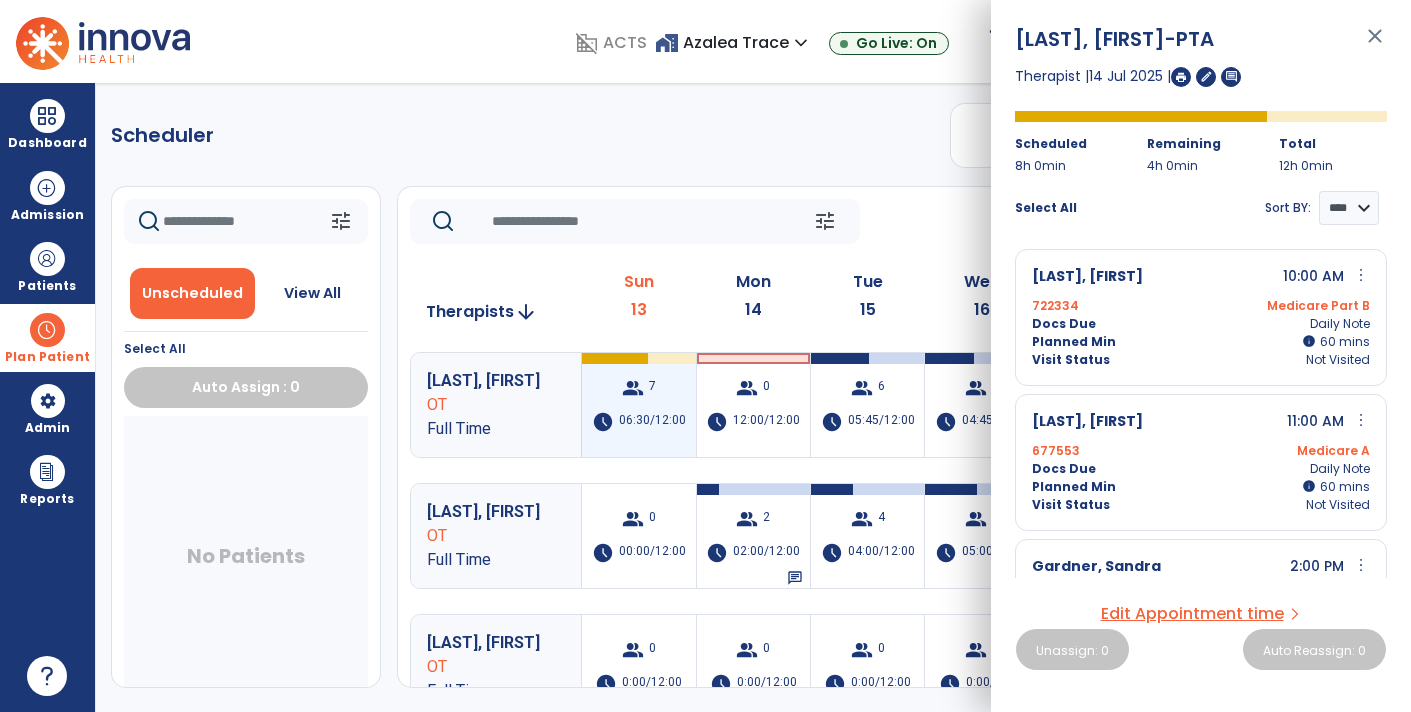click on "06:30/12:00" at bounding box center (652, 422) 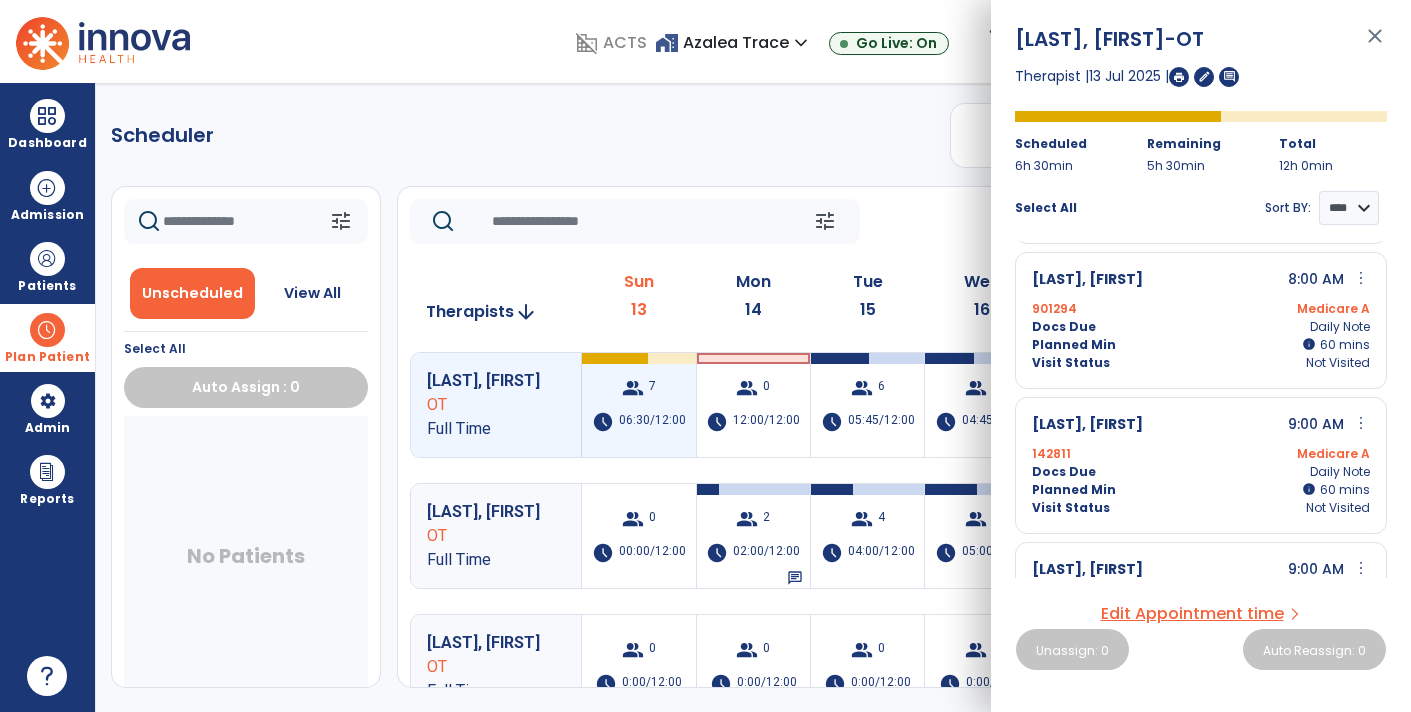 scroll, scrollTop: 429, scrollLeft: 0, axis: vertical 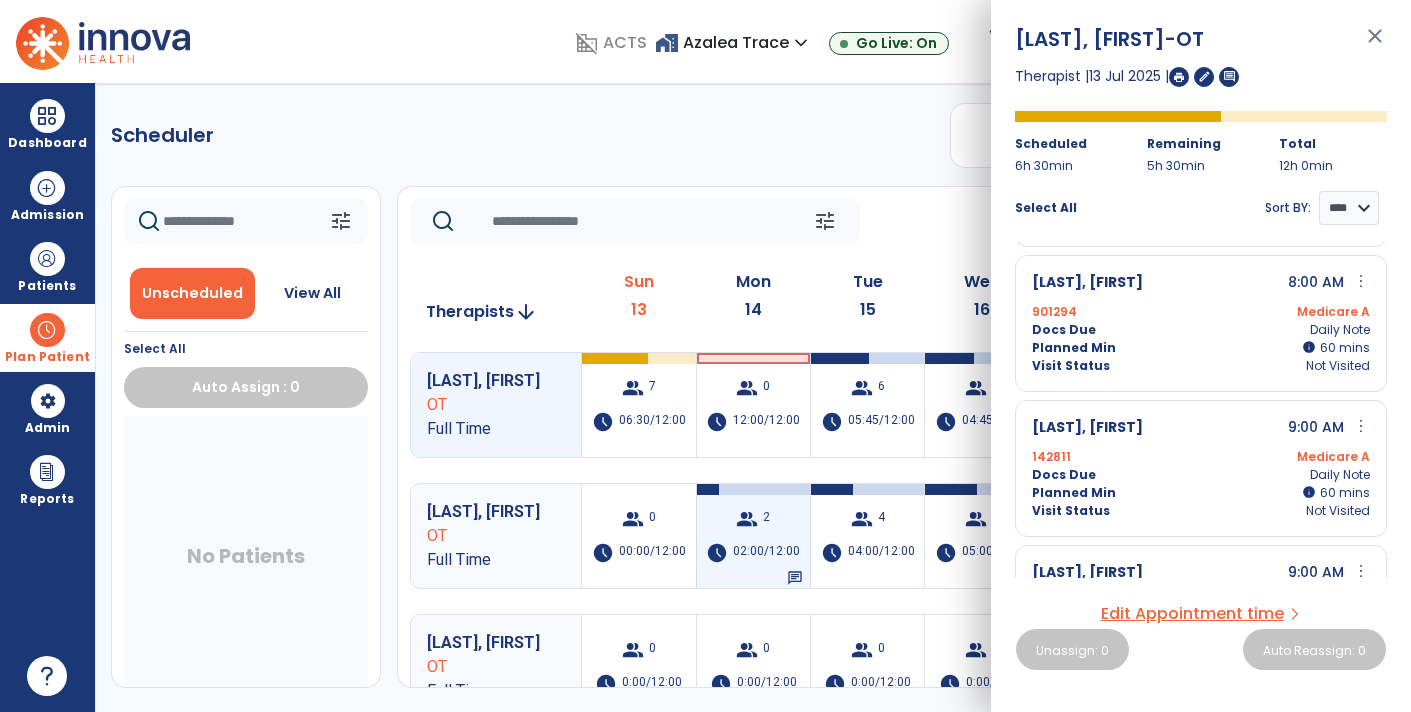 click on "group  2  schedule  02:00/12:00   chat" at bounding box center [753, 536] 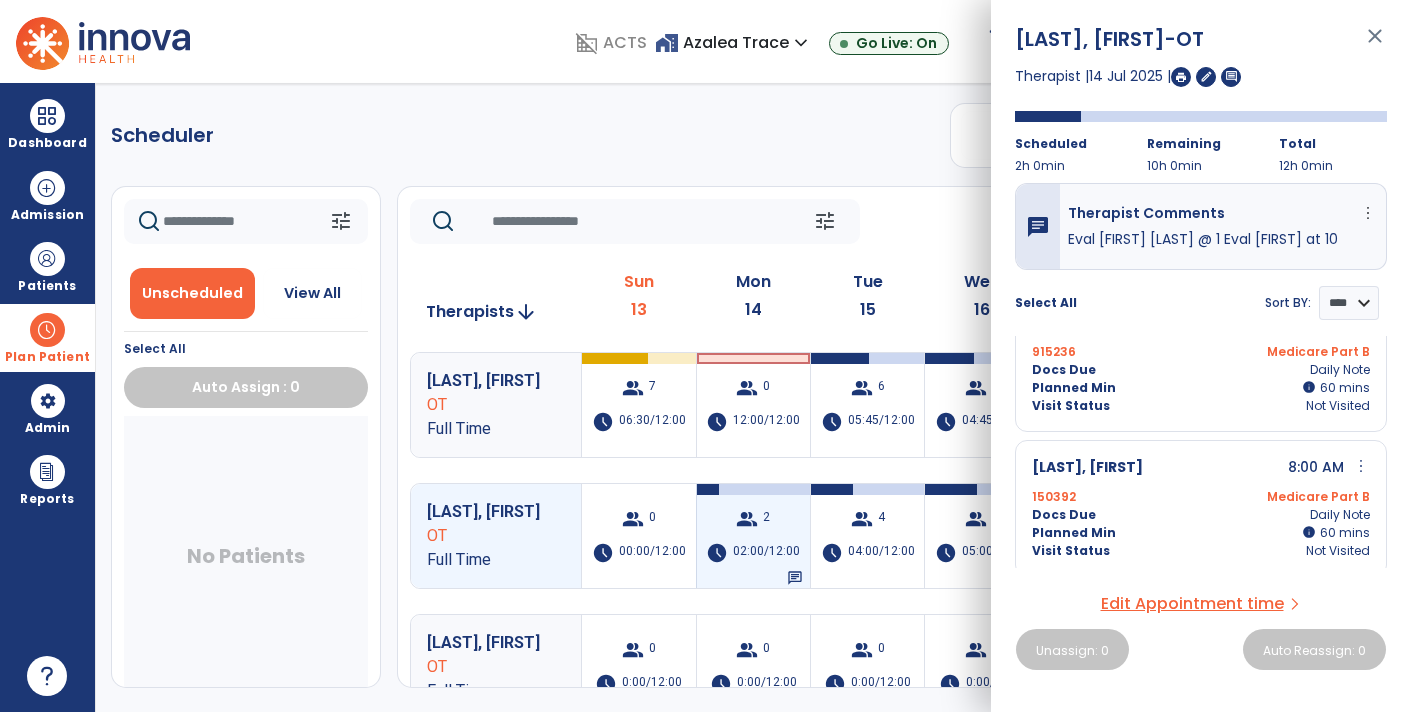 scroll, scrollTop: 55, scrollLeft: 0, axis: vertical 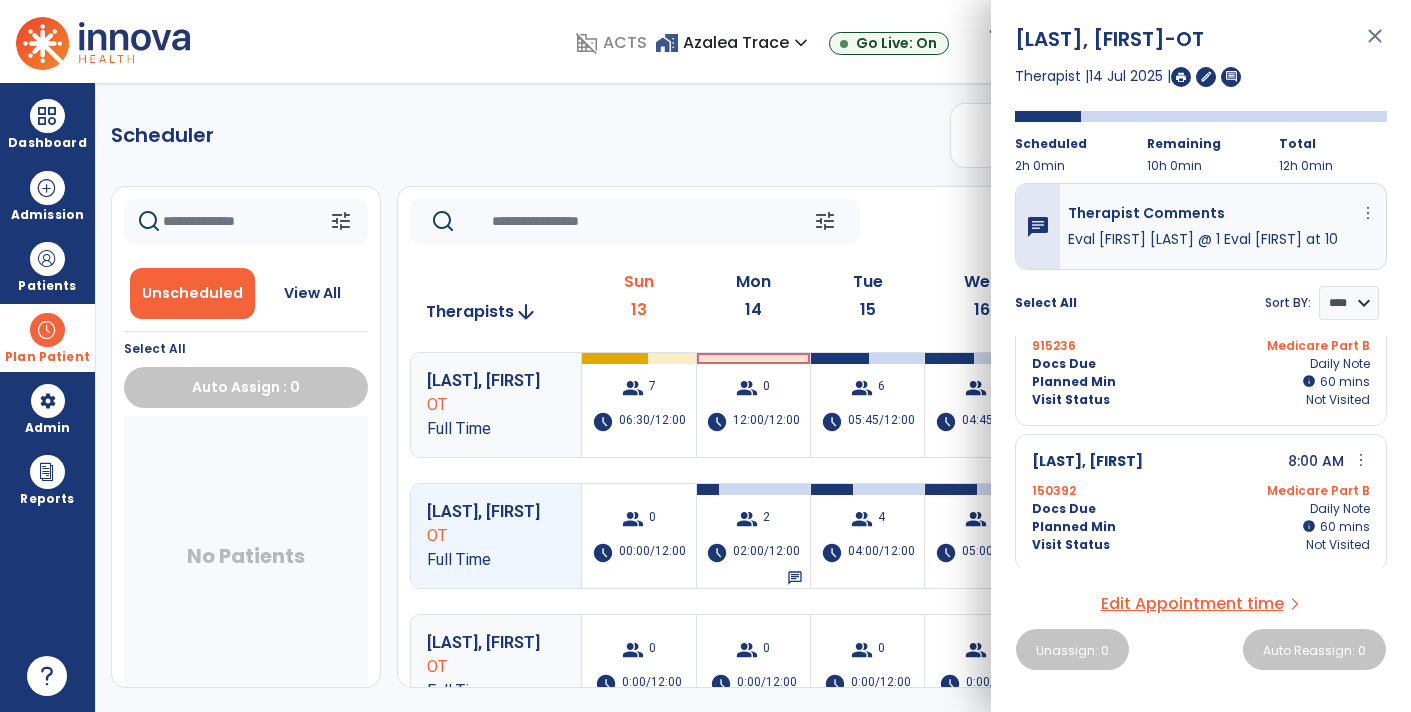 click on "close" at bounding box center [1375, 45] 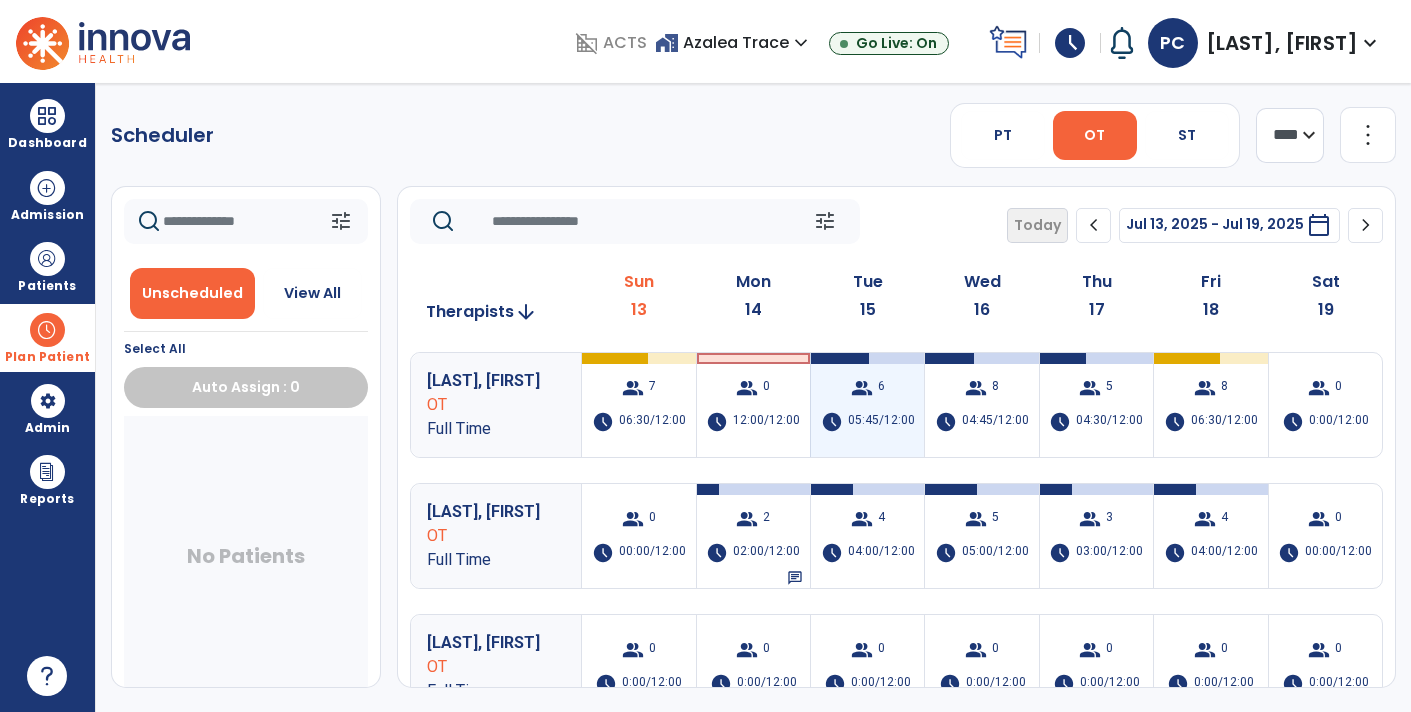 click on "group  6  schedule  05:45/12:00" at bounding box center [867, 405] 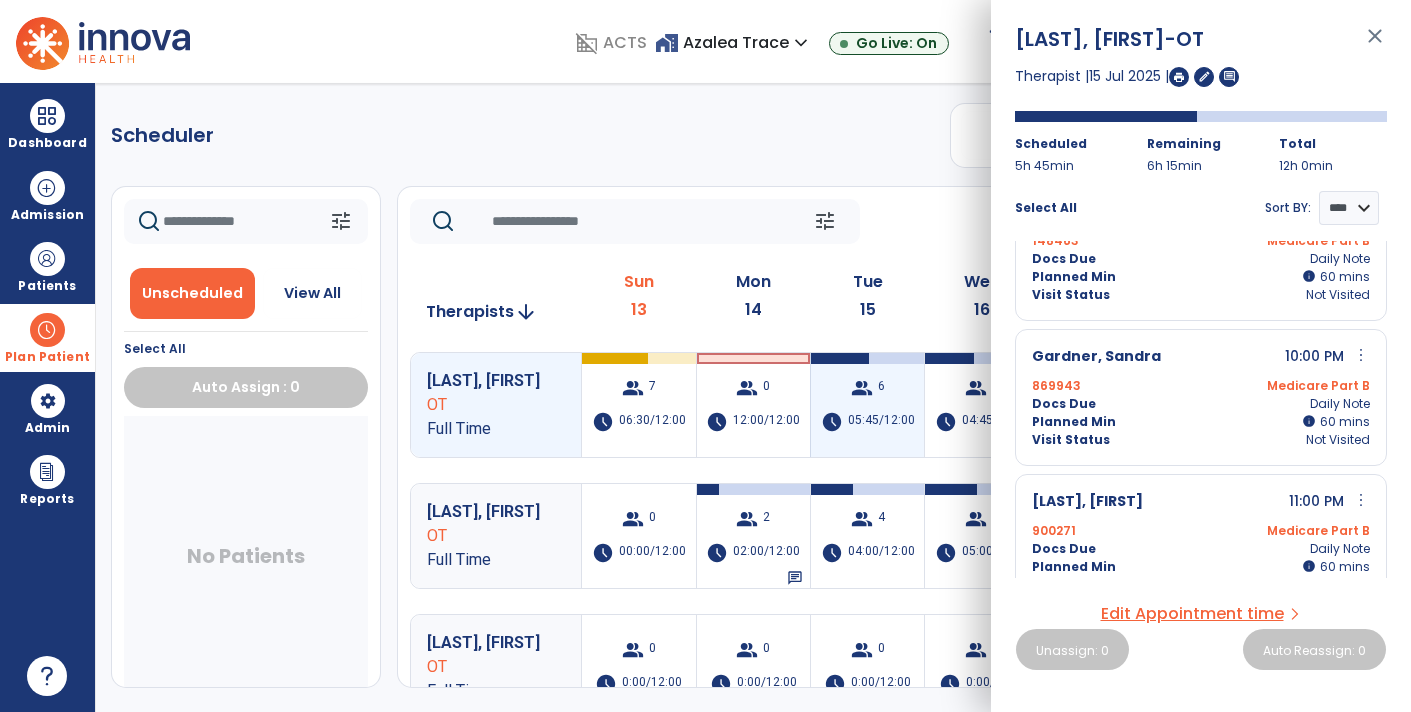 scroll, scrollTop: 526, scrollLeft: 0, axis: vertical 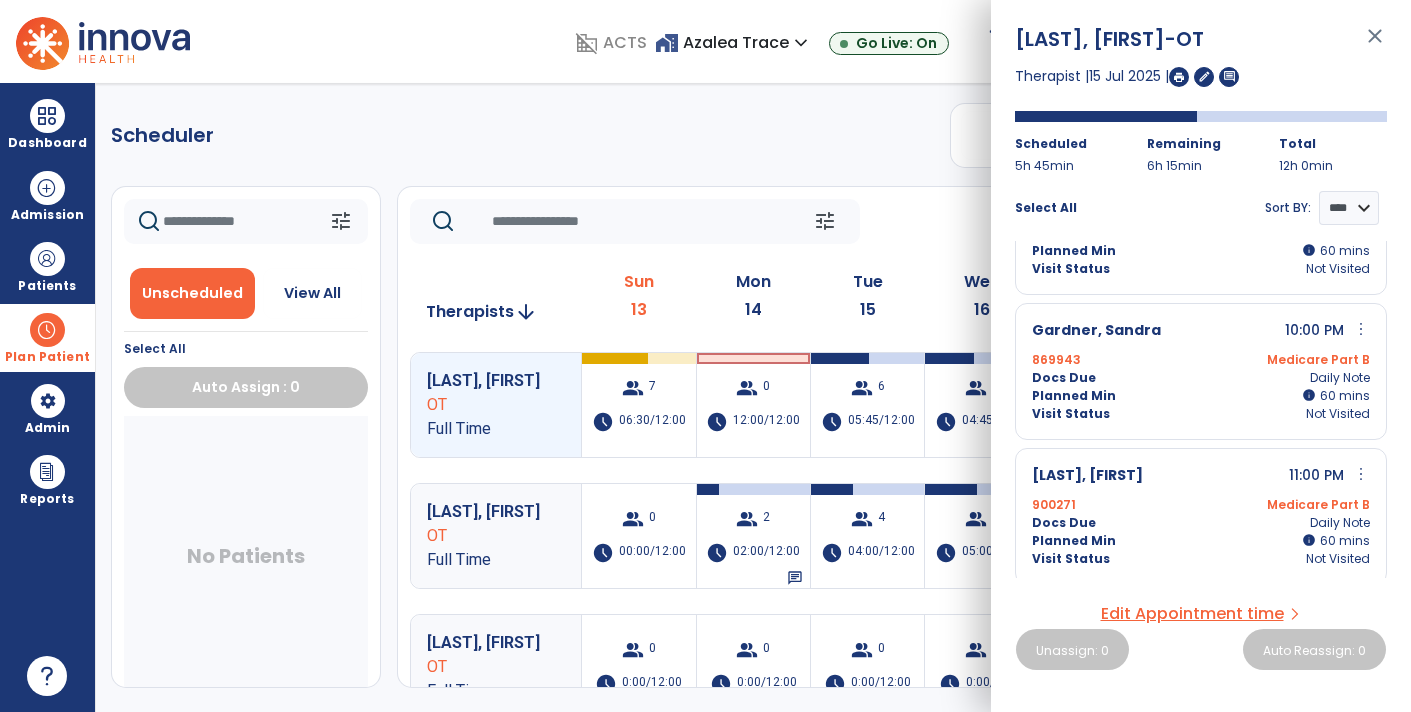click on "close" at bounding box center [1375, 45] 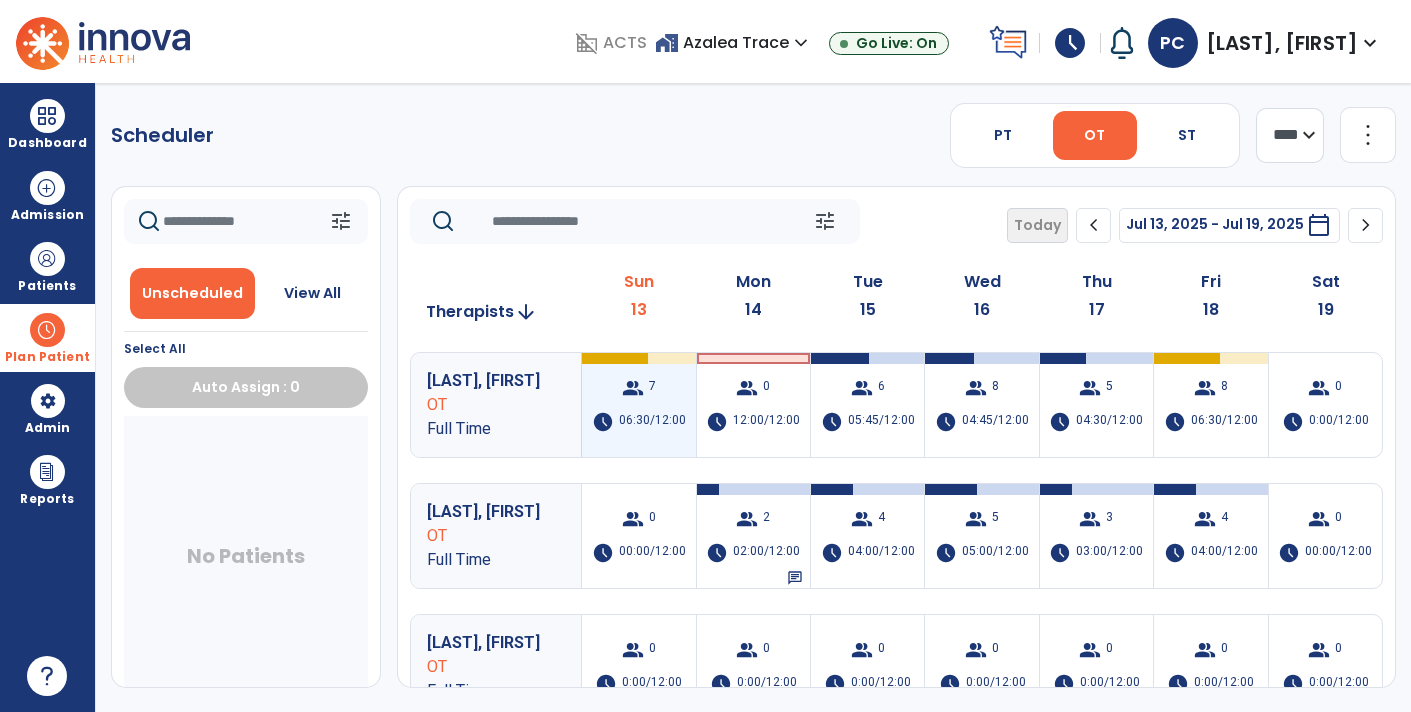 click on "group  7  schedule  06:30/12:00" at bounding box center [638, 405] 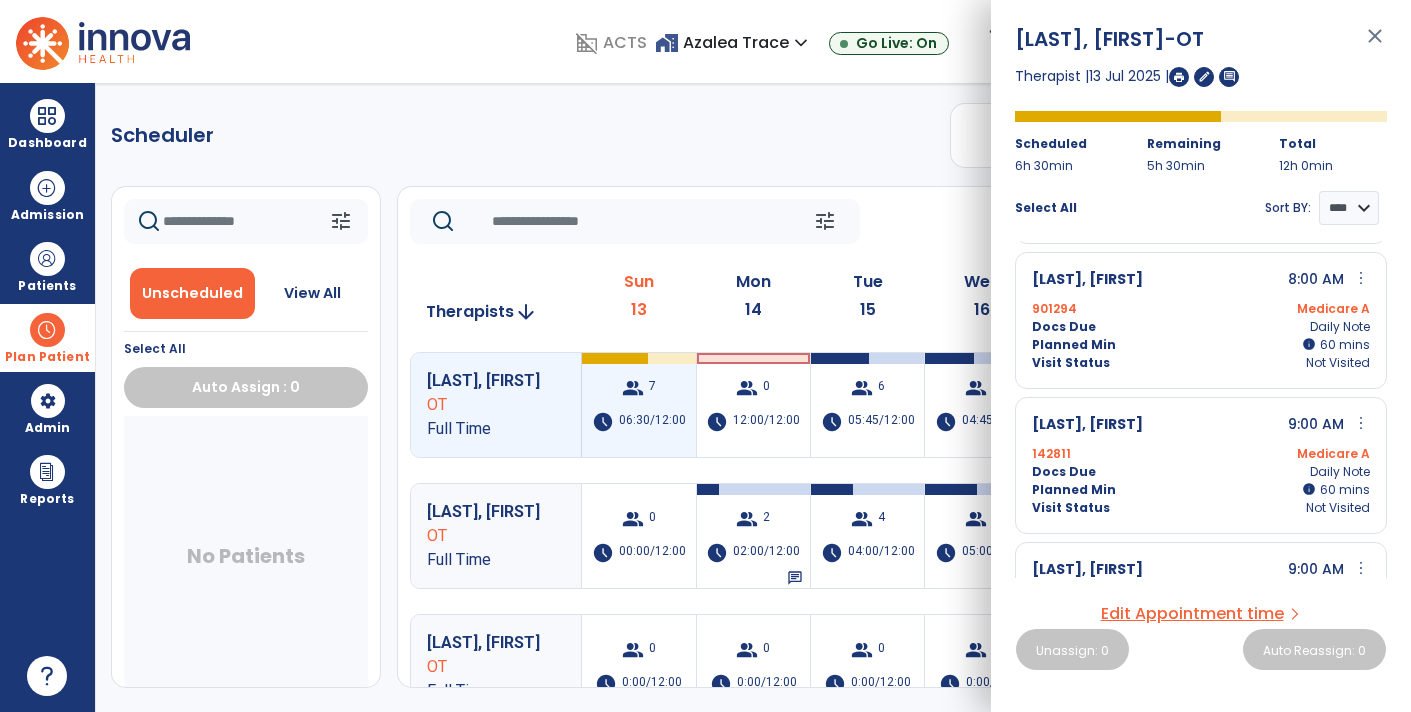 scroll, scrollTop: 669, scrollLeft: 0, axis: vertical 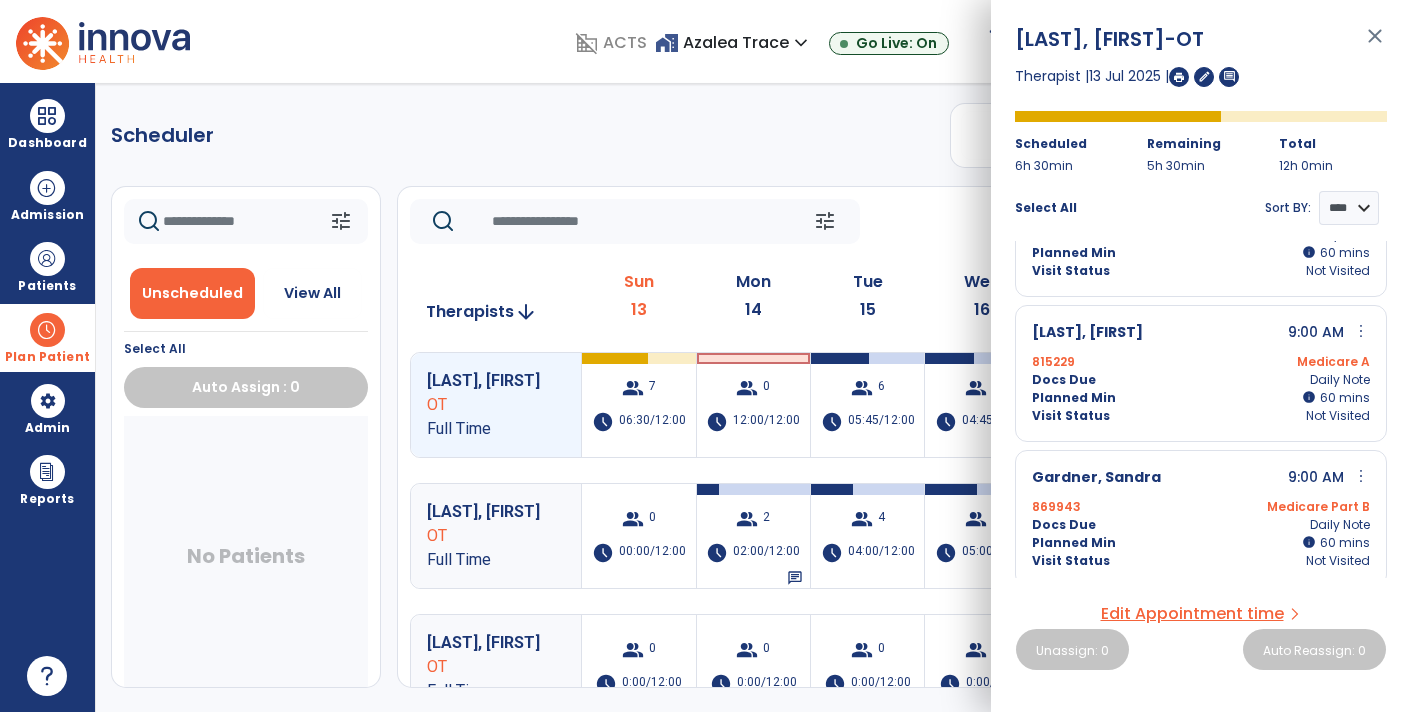 click at bounding box center (1179, 77) 